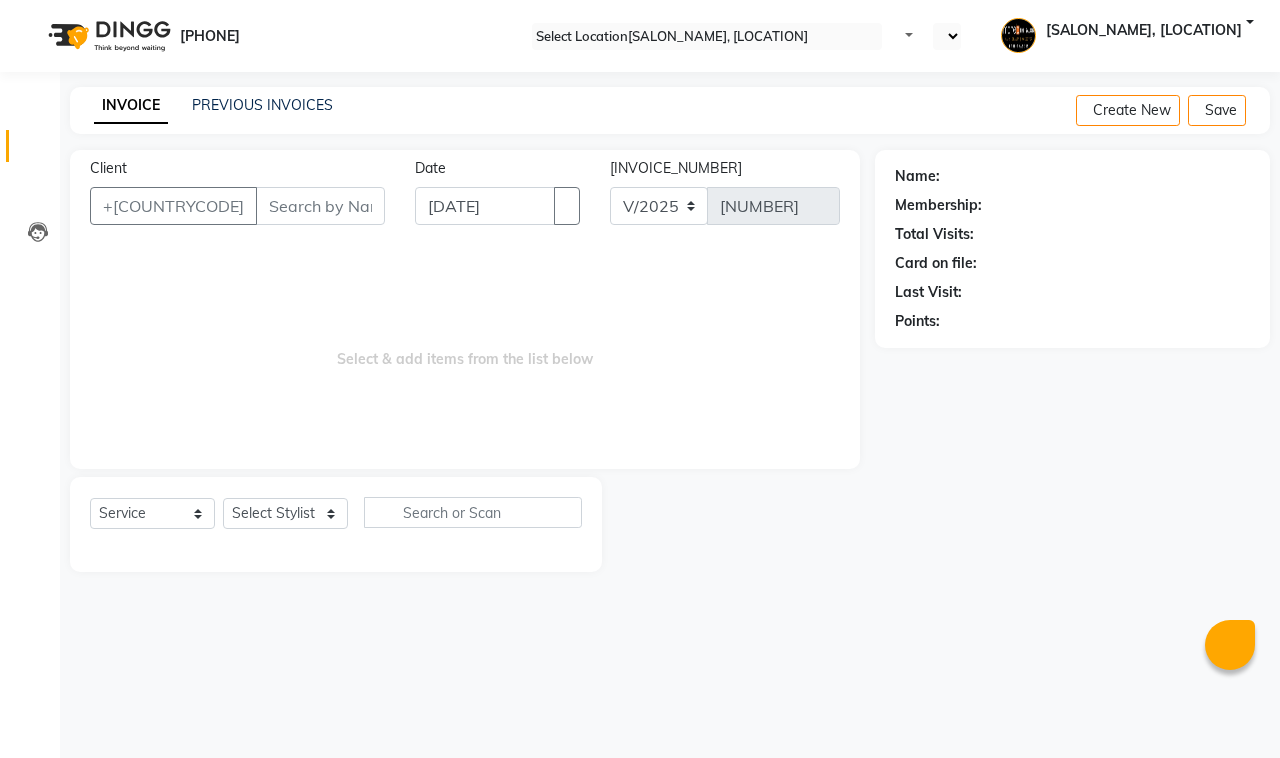 scroll, scrollTop: 0, scrollLeft: 0, axis: both 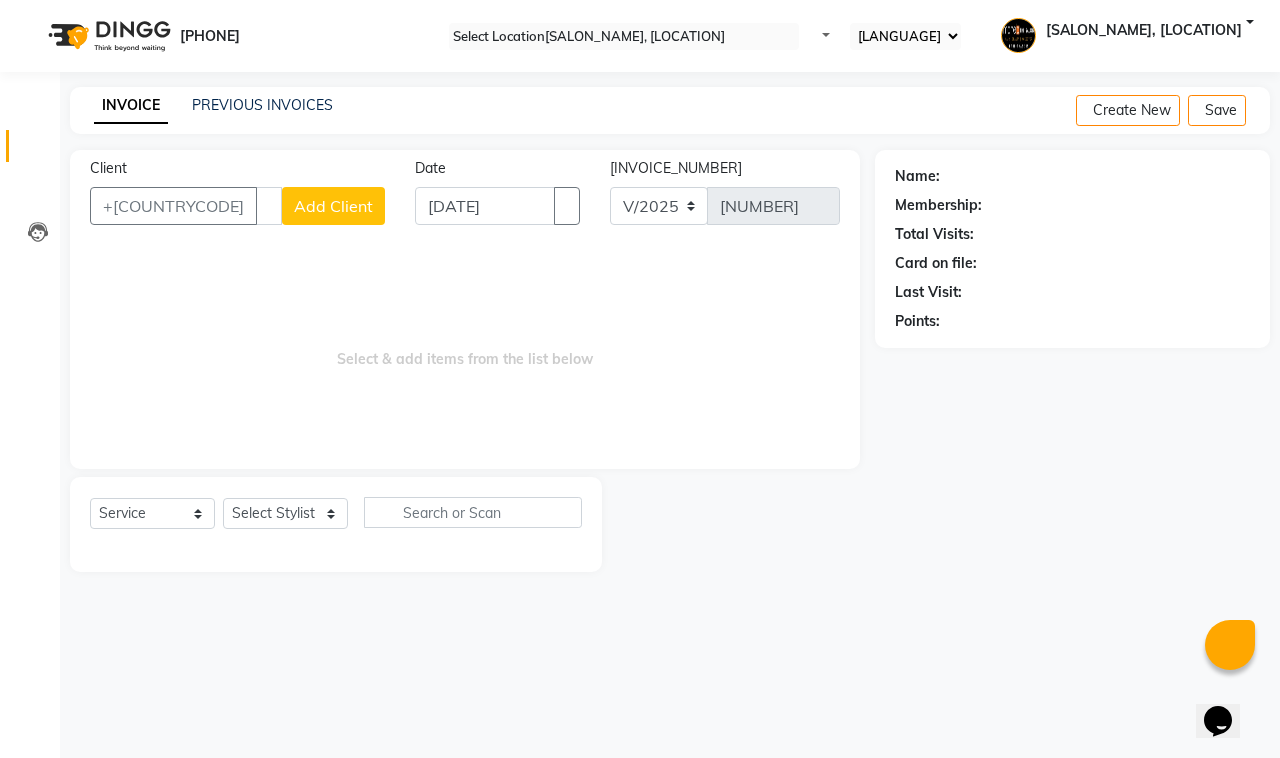type on "[PHONE]" 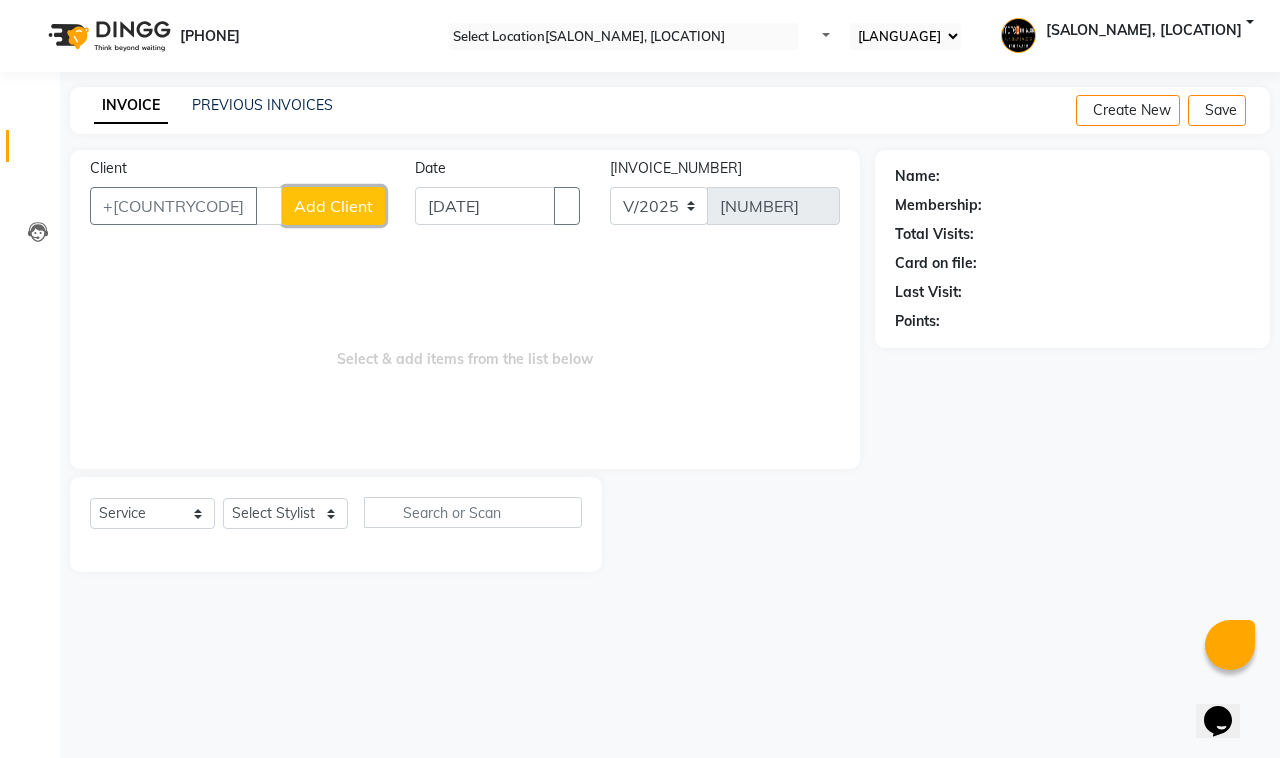 click on "Add Client" at bounding box center (333, 206) 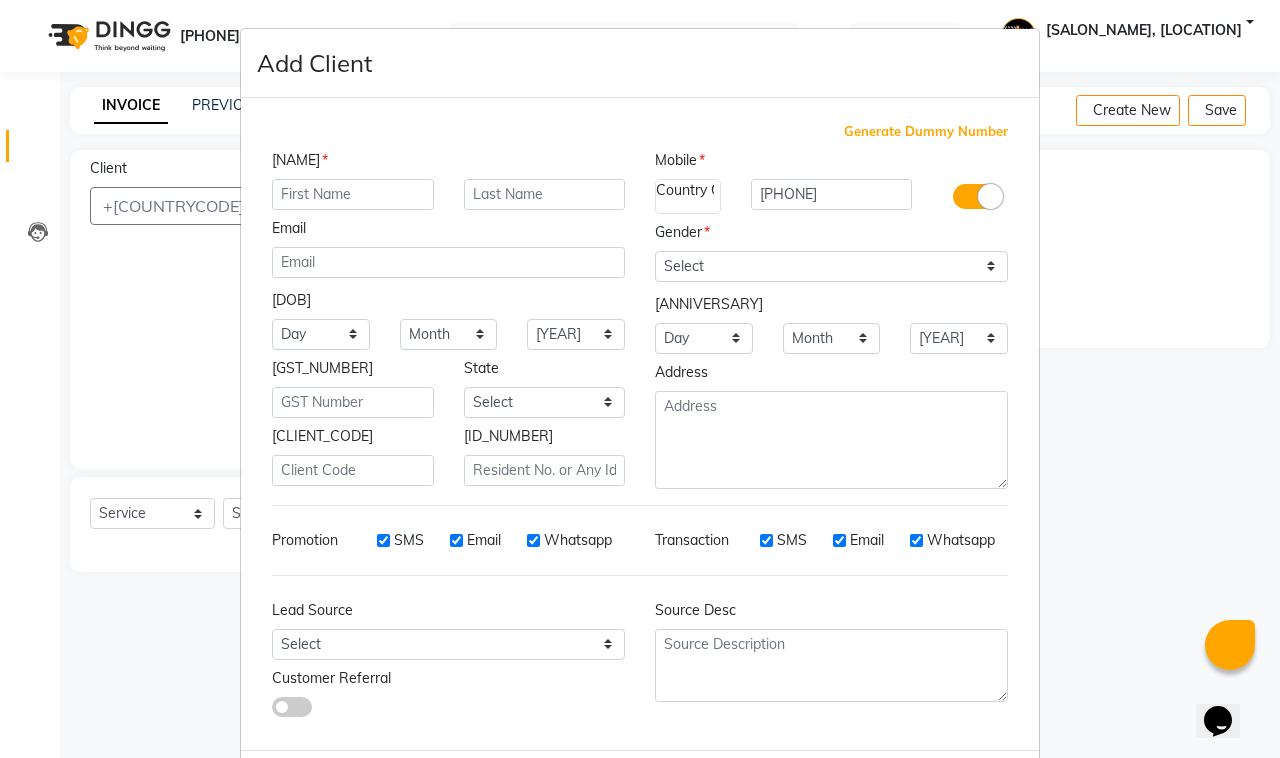 click at bounding box center [353, 194] 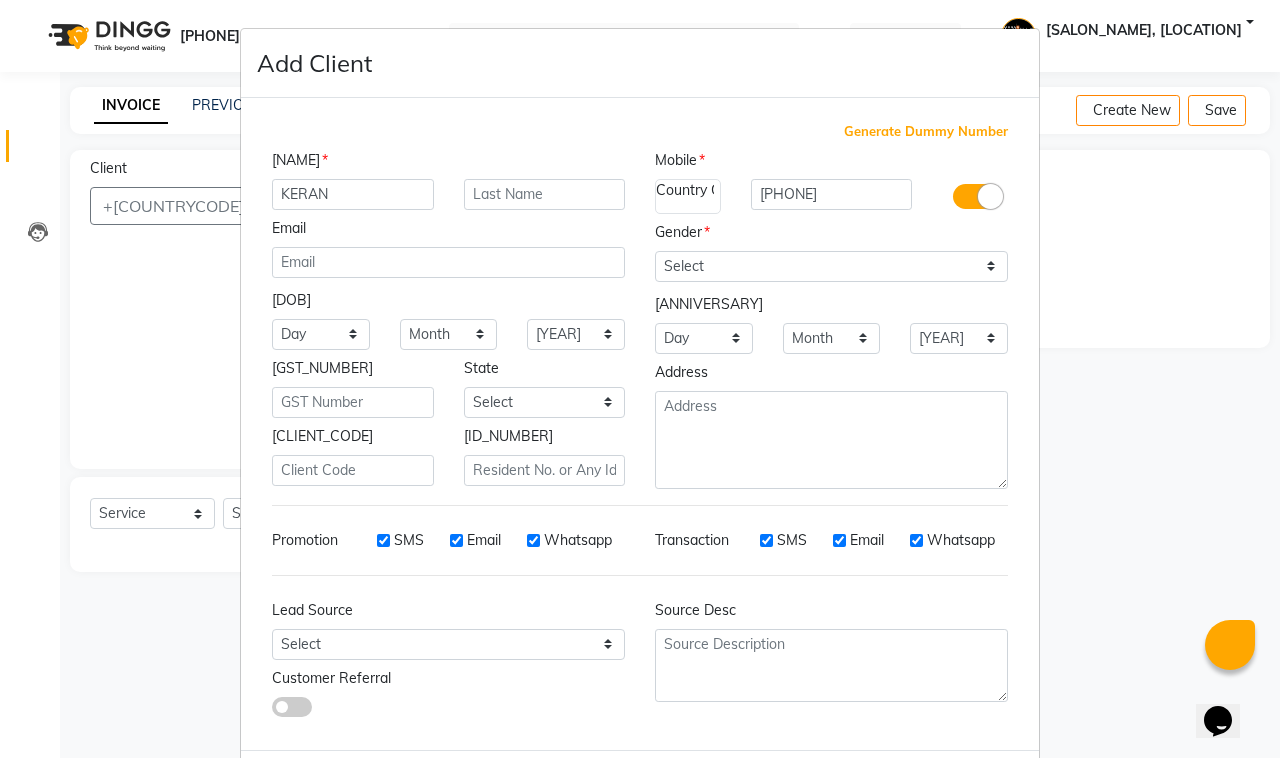 type on "KERAN" 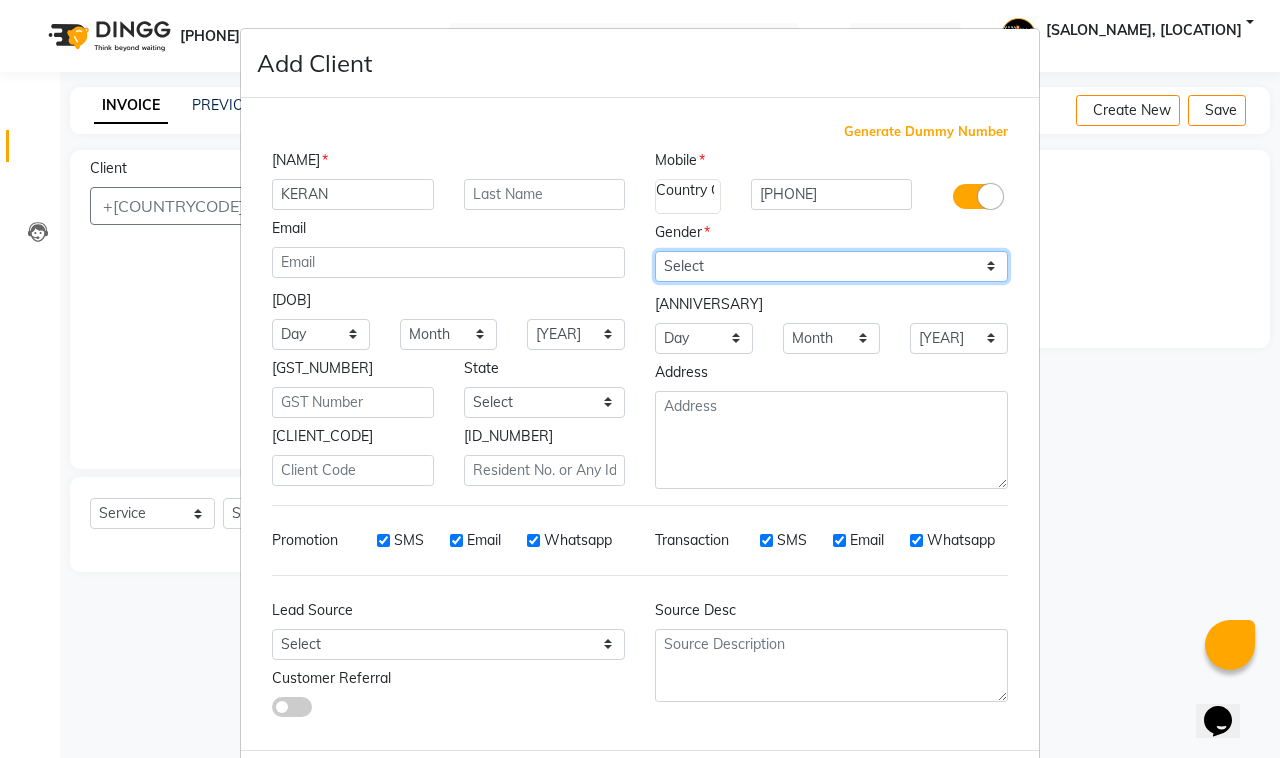 click on "Select [GENDER] [GENDER] [GENDER]" at bounding box center [831, 266] 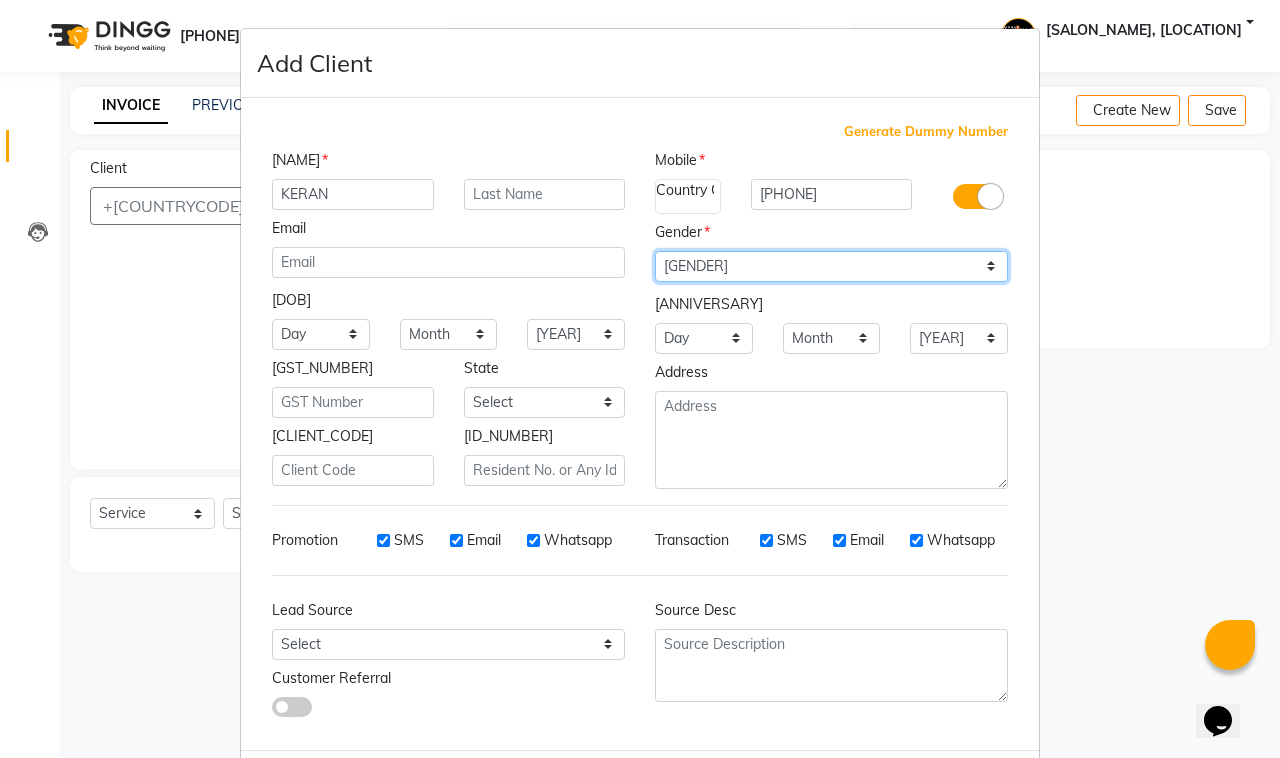 click on "Select [GENDER] [GENDER] [GENDER]" at bounding box center [831, 266] 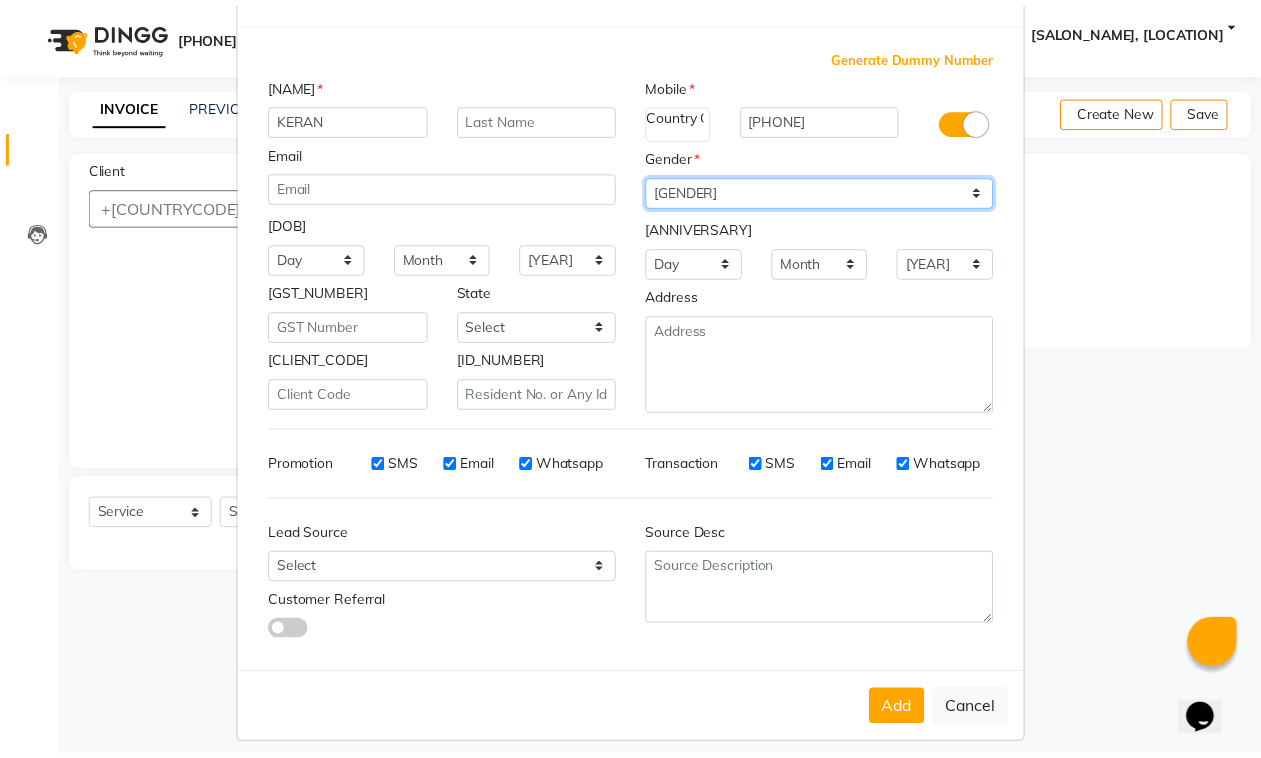 scroll, scrollTop: 86, scrollLeft: 0, axis: vertical 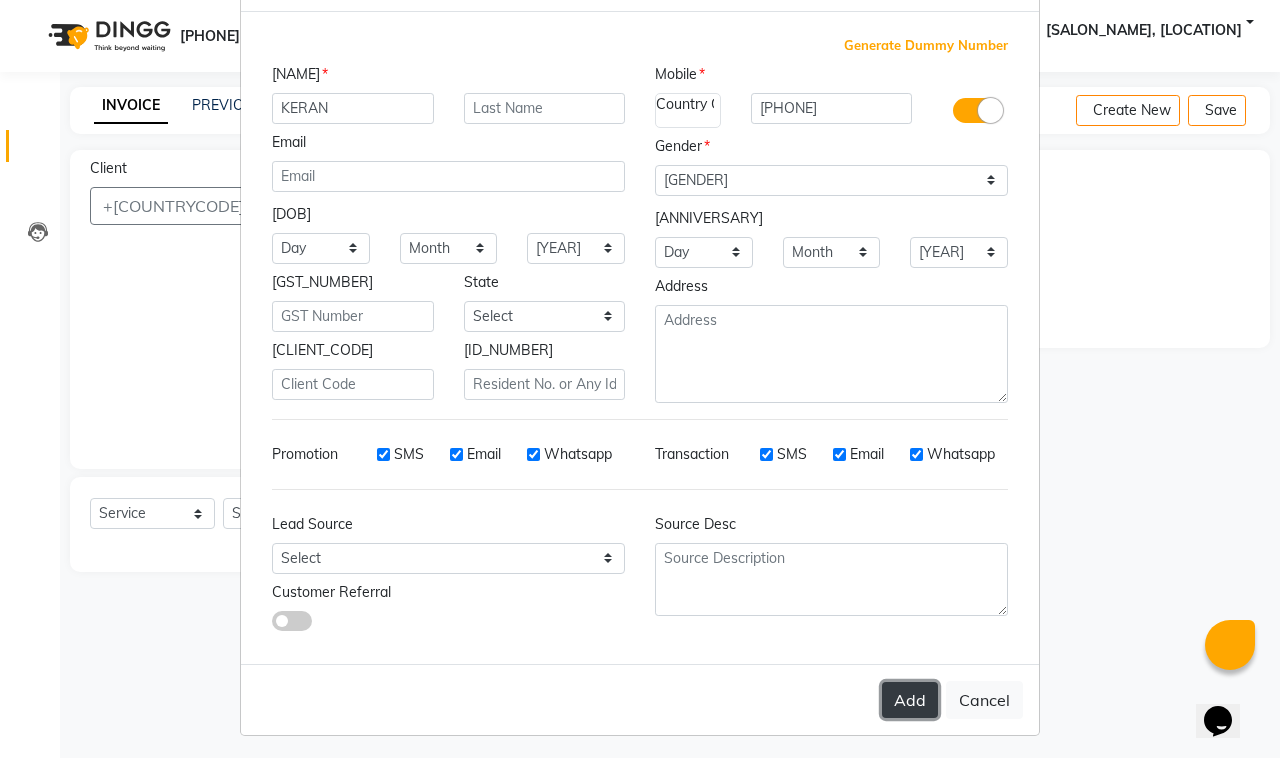 click on "Add" at bounding box center (910, 700) 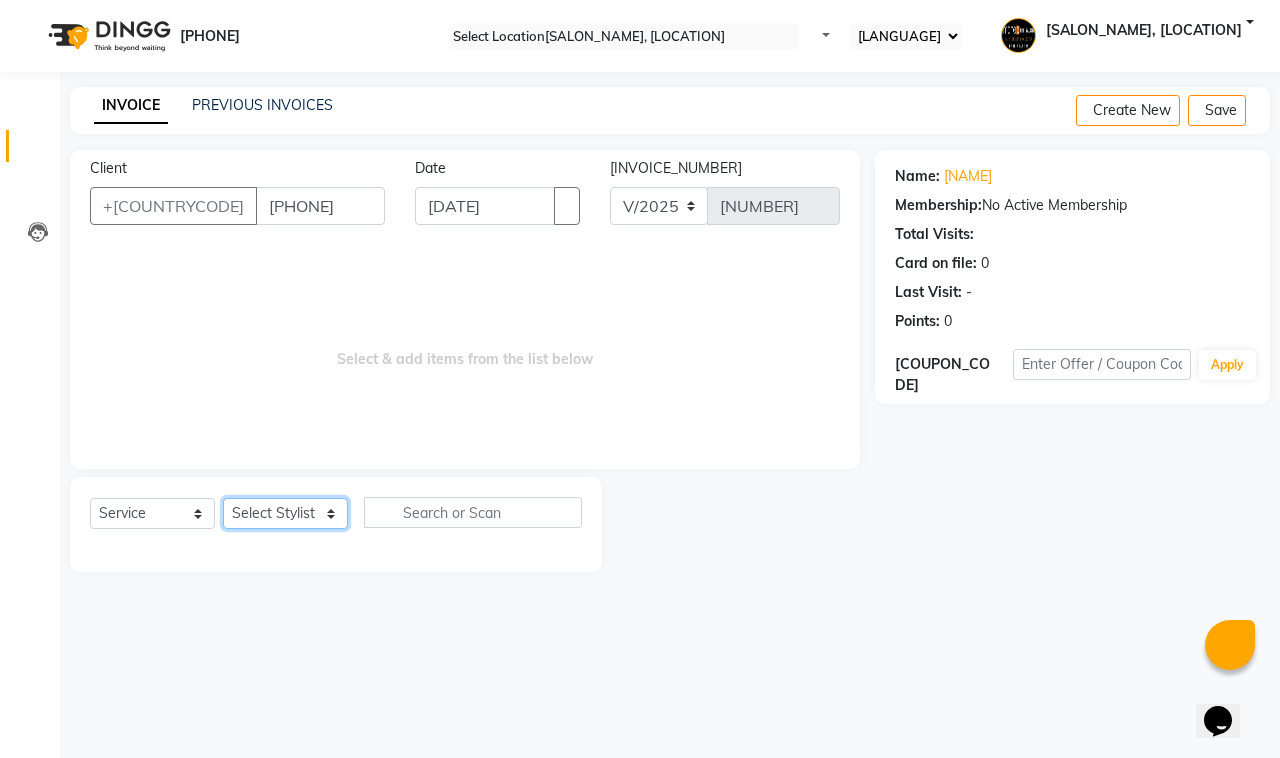 click on "Select Stylist [FIRST] [FIRST] [FIRST] [FIRST] [FIRST] [FIRST] [FIRST] [FIRST]" at bounding box center (285, 513) 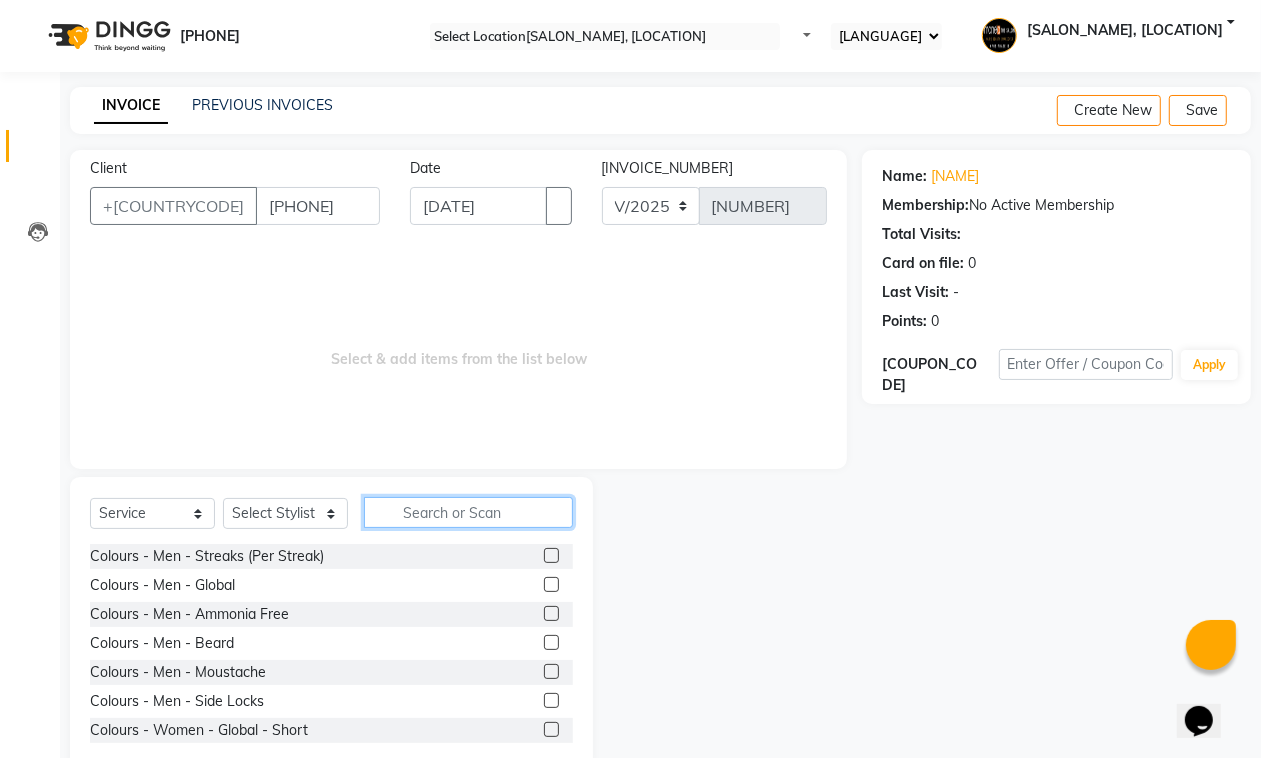 click at bounding box center (468, 512) 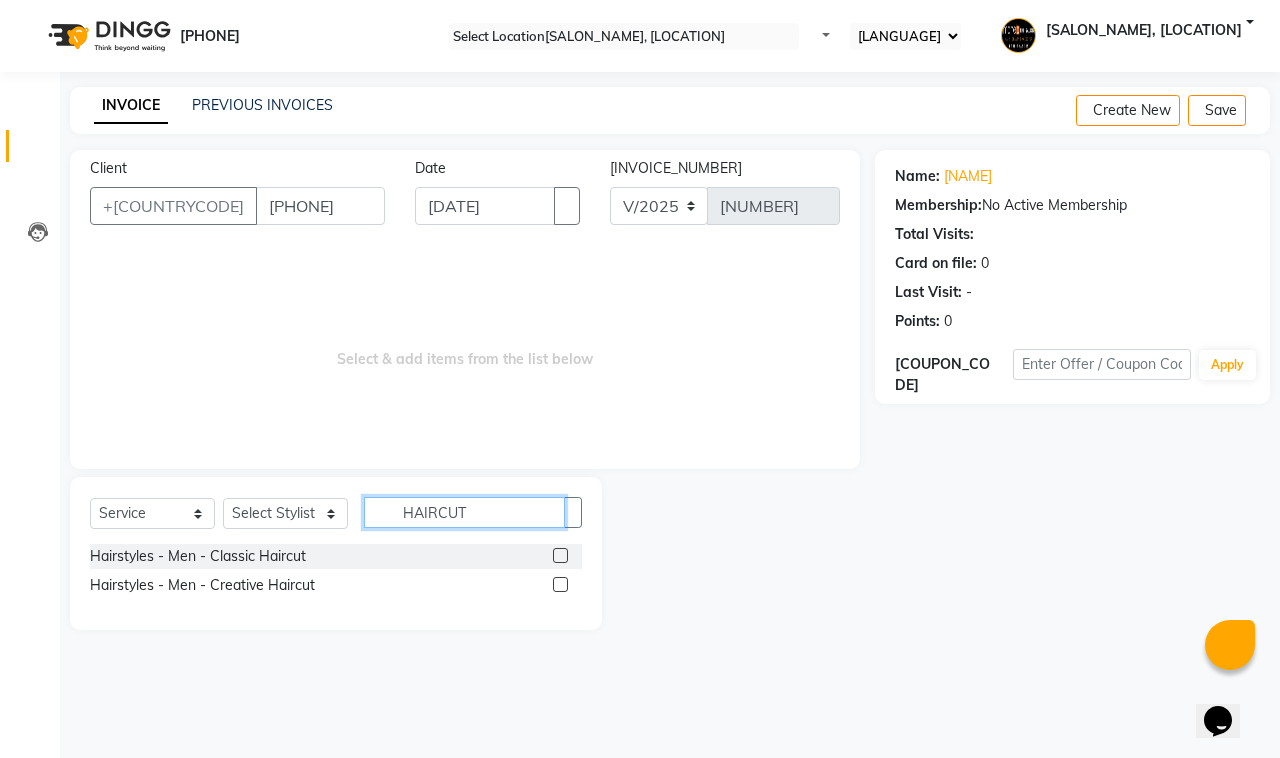 type on "HAIRCUT" 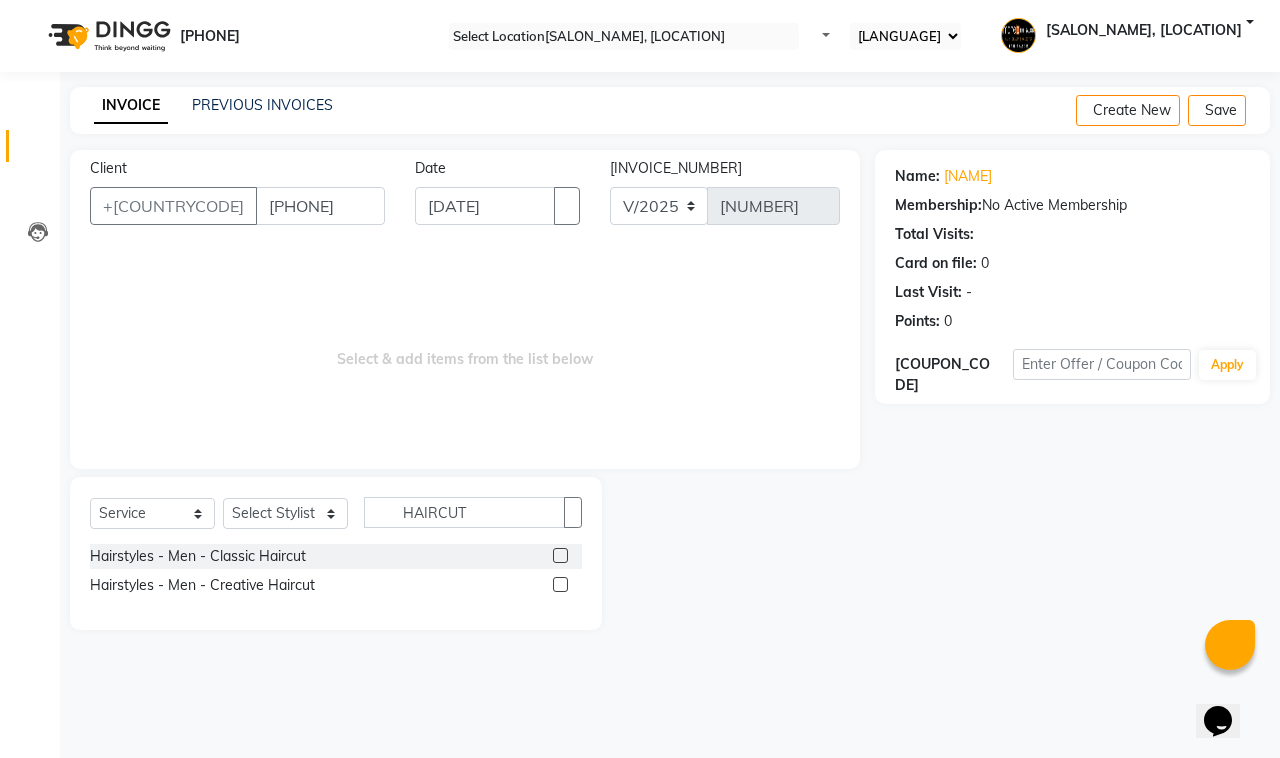 click at bounding box center [560, 555] 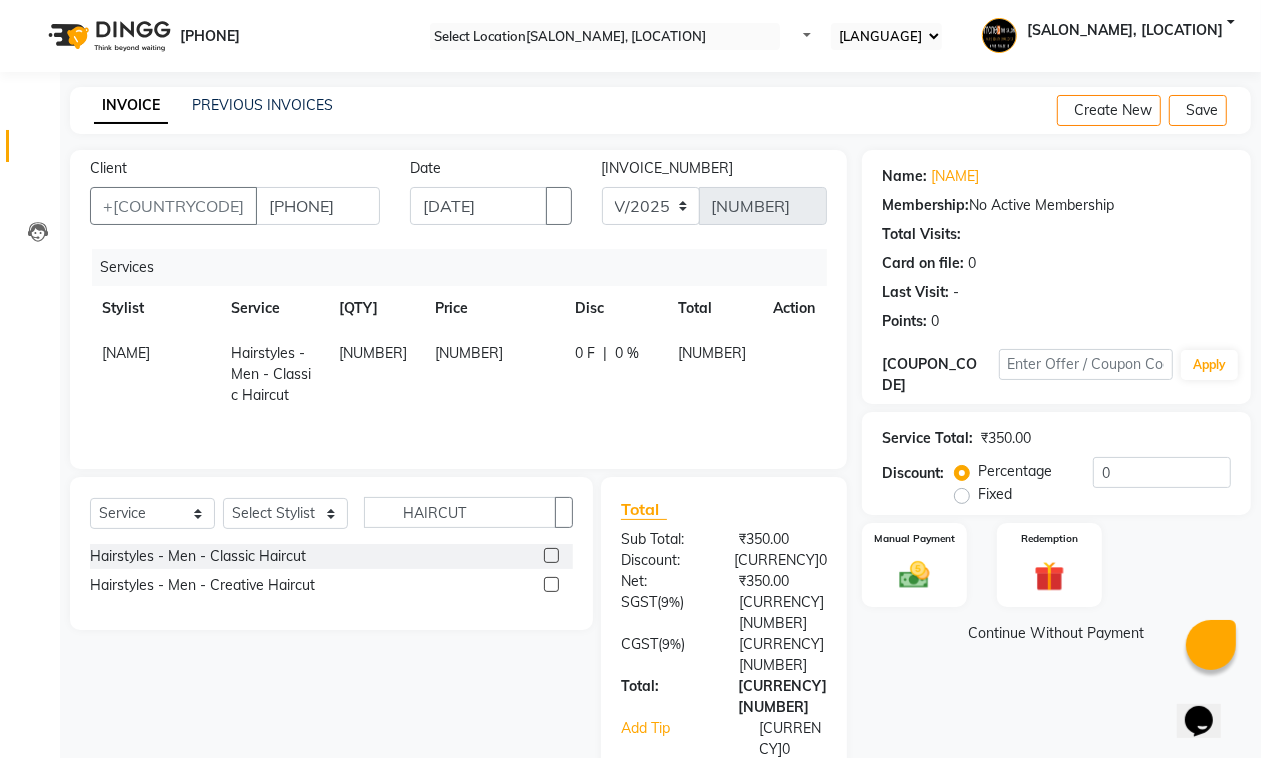 click on "[NUMBER]" at bounding box center (126, 353) 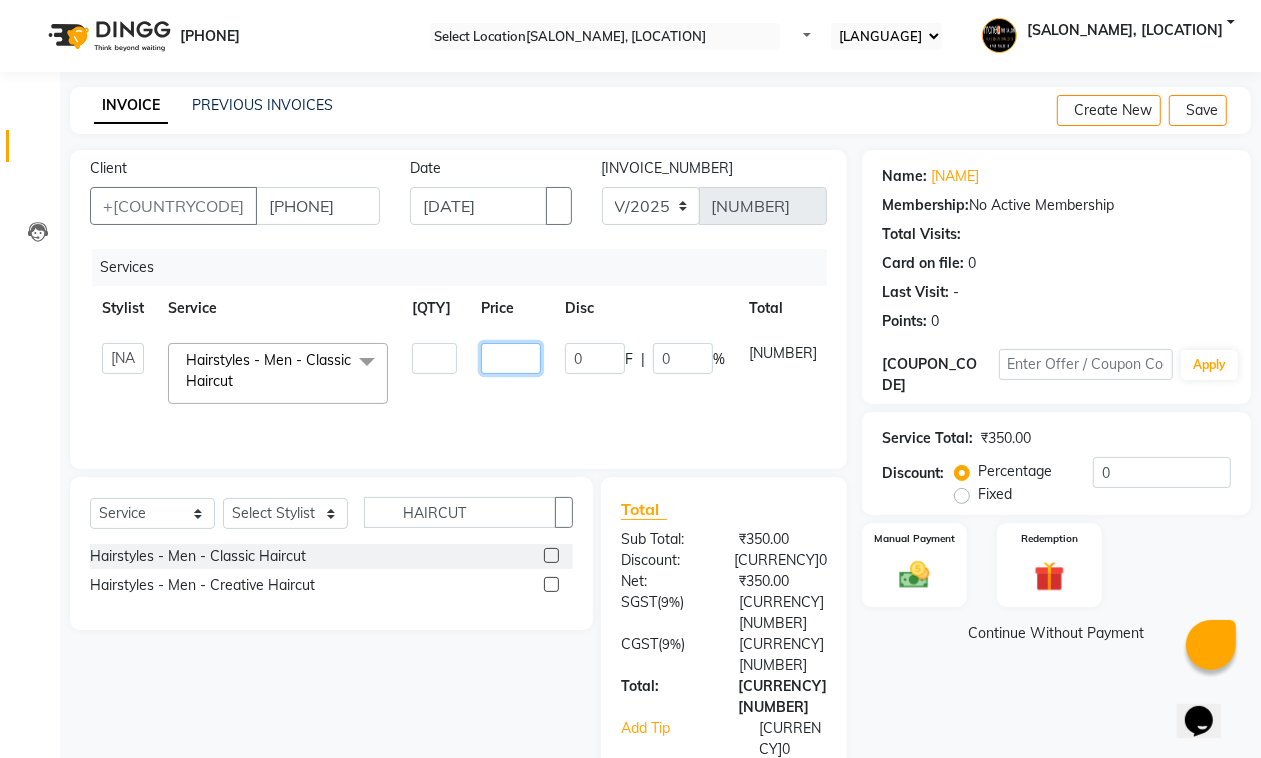 drag, startPoint x: 517, startPoint y: 356, endPoint x: 412, endPoint y: 346, distance: 105.47511 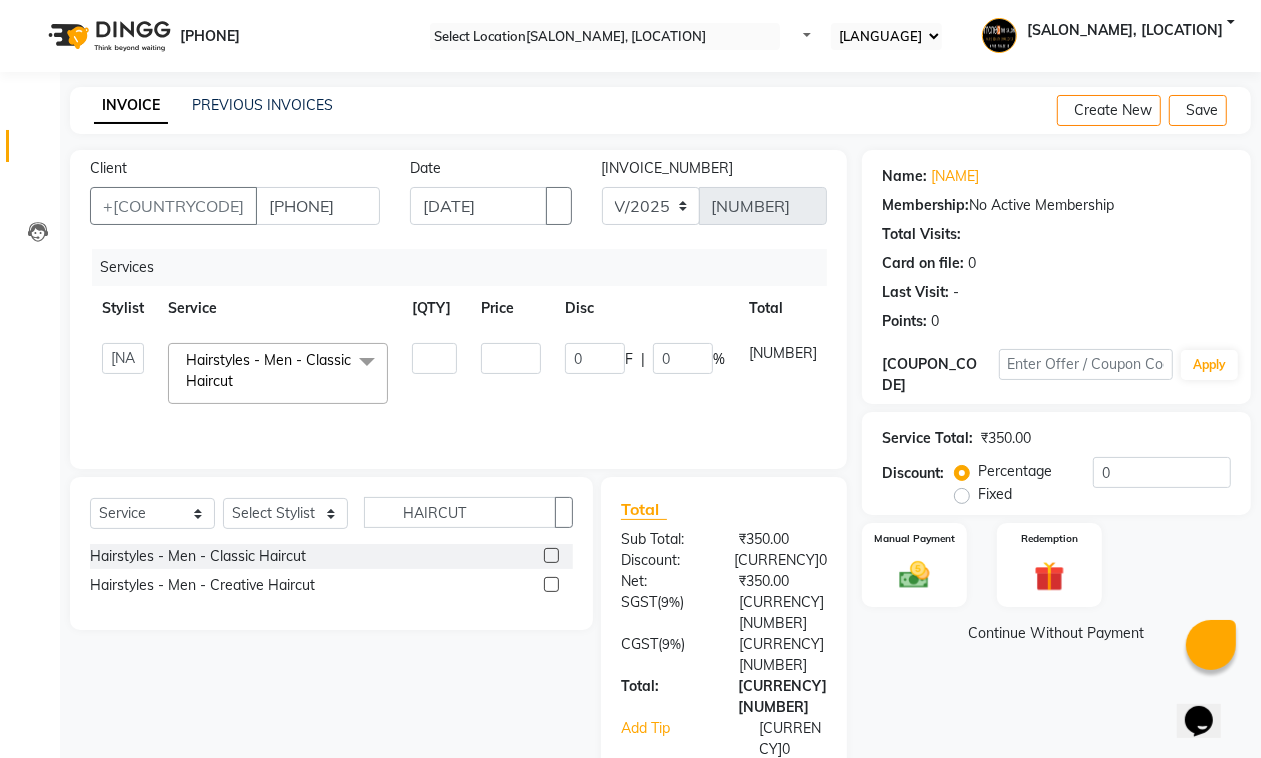 click on "[NUMBER]" at bounding box center [434, 373] 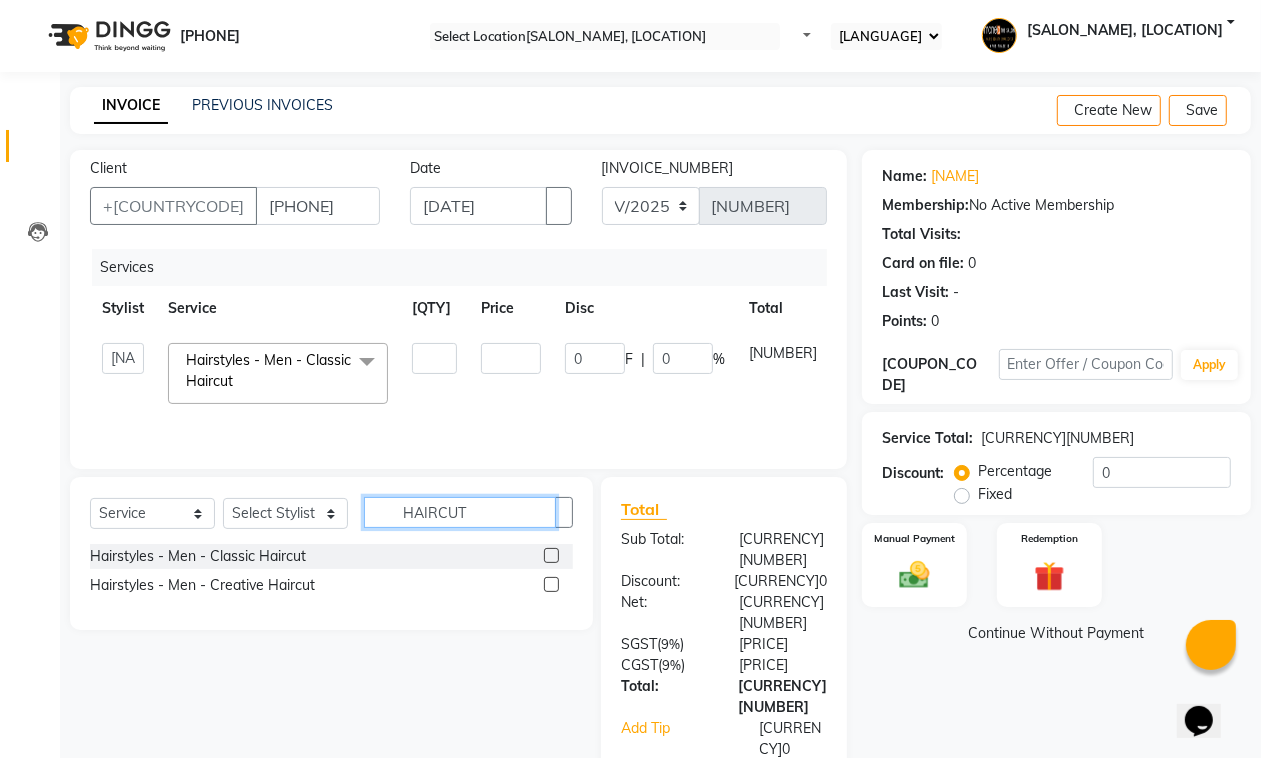 drag, startPoint x: 483, startPoint y: 506, endPoint x: 332, endPoint y: 510, distance: 151.05296 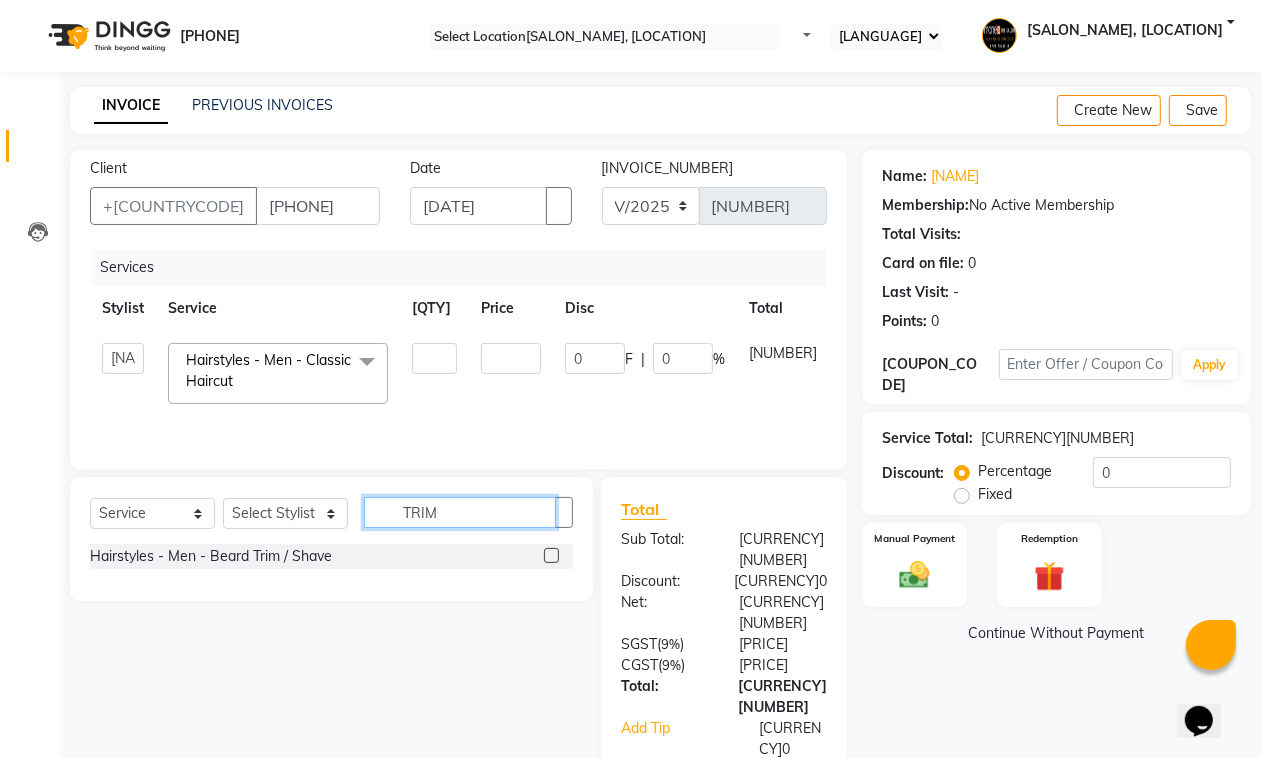type on "TRIM" 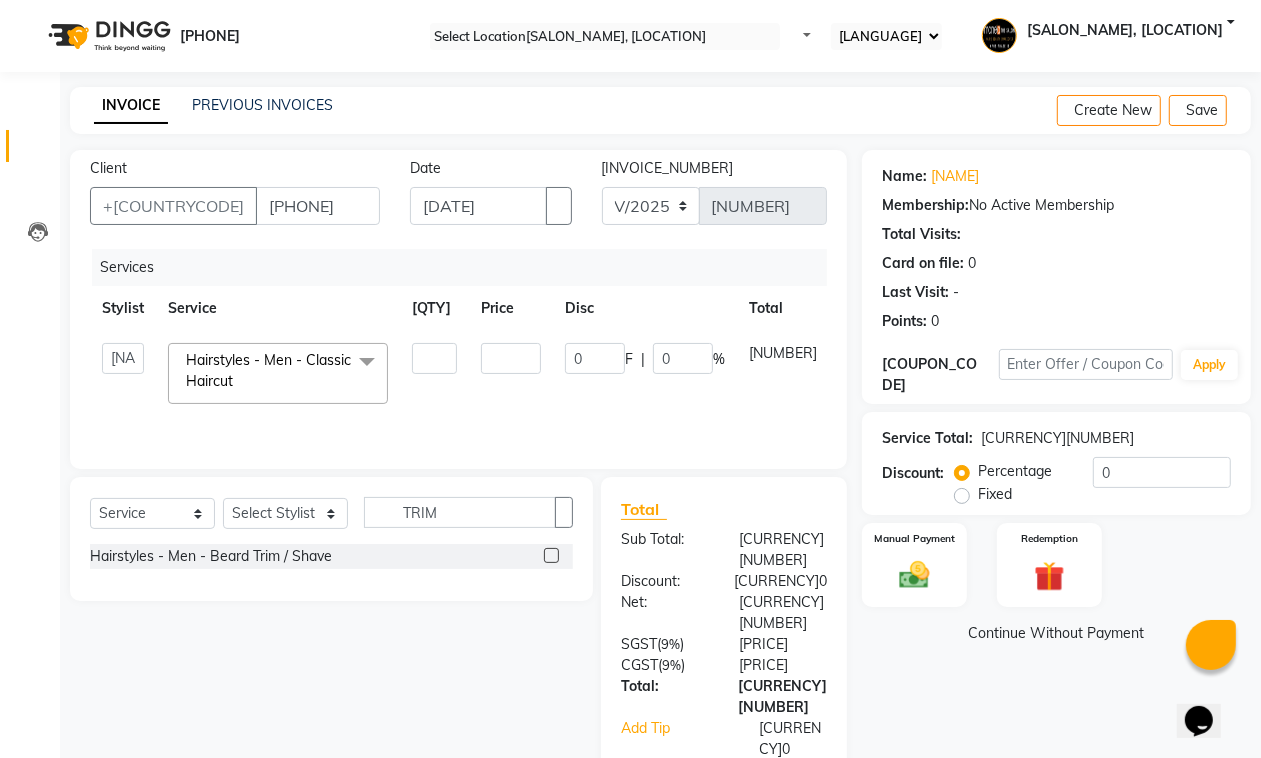 click at bounding box center (551, 555) 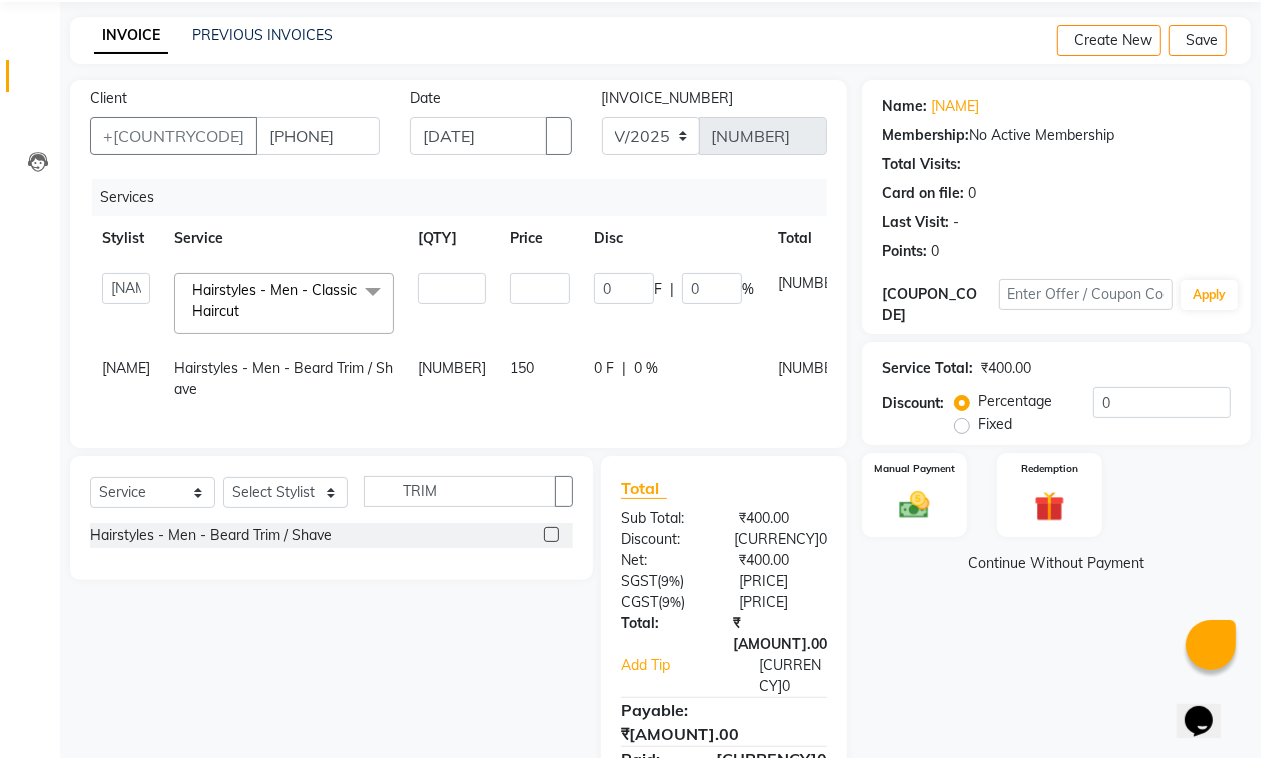 scroll, scrollTop: 108, scrollLeft: 0, axis: vertical 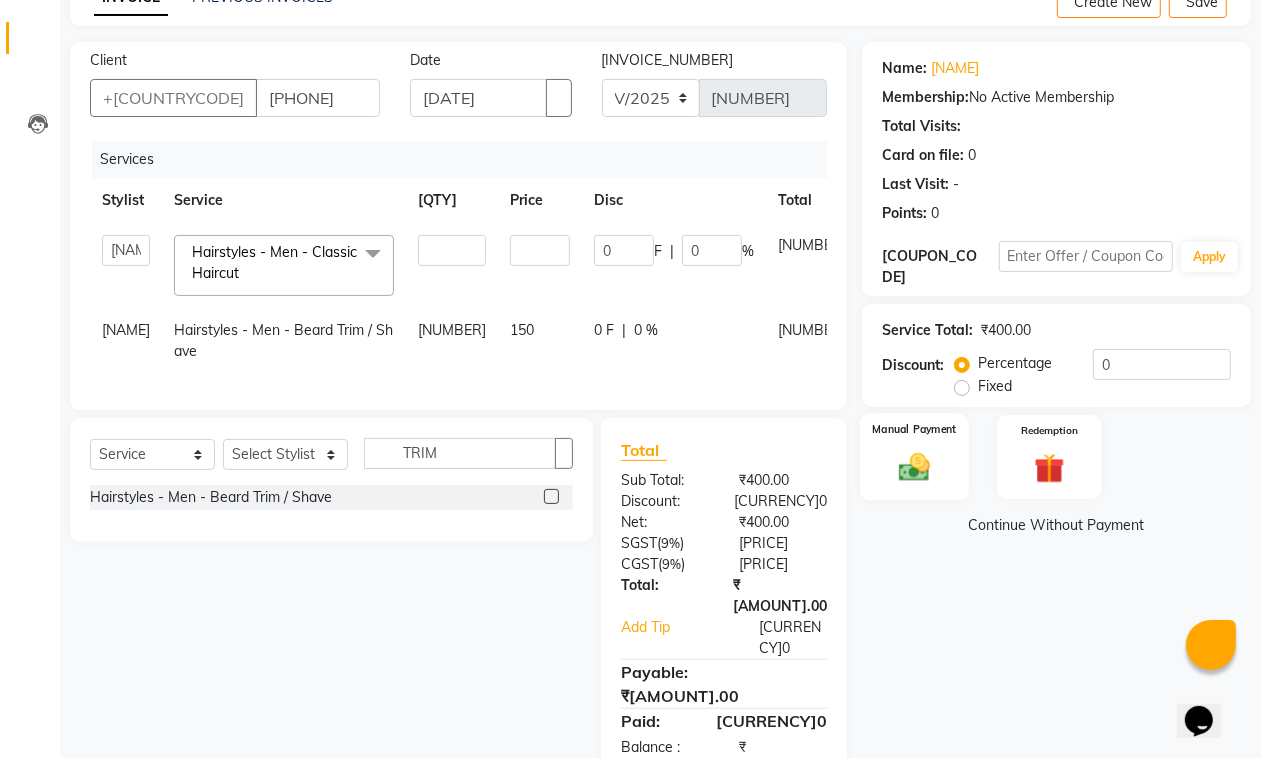 click at bounding box center (914, 467) 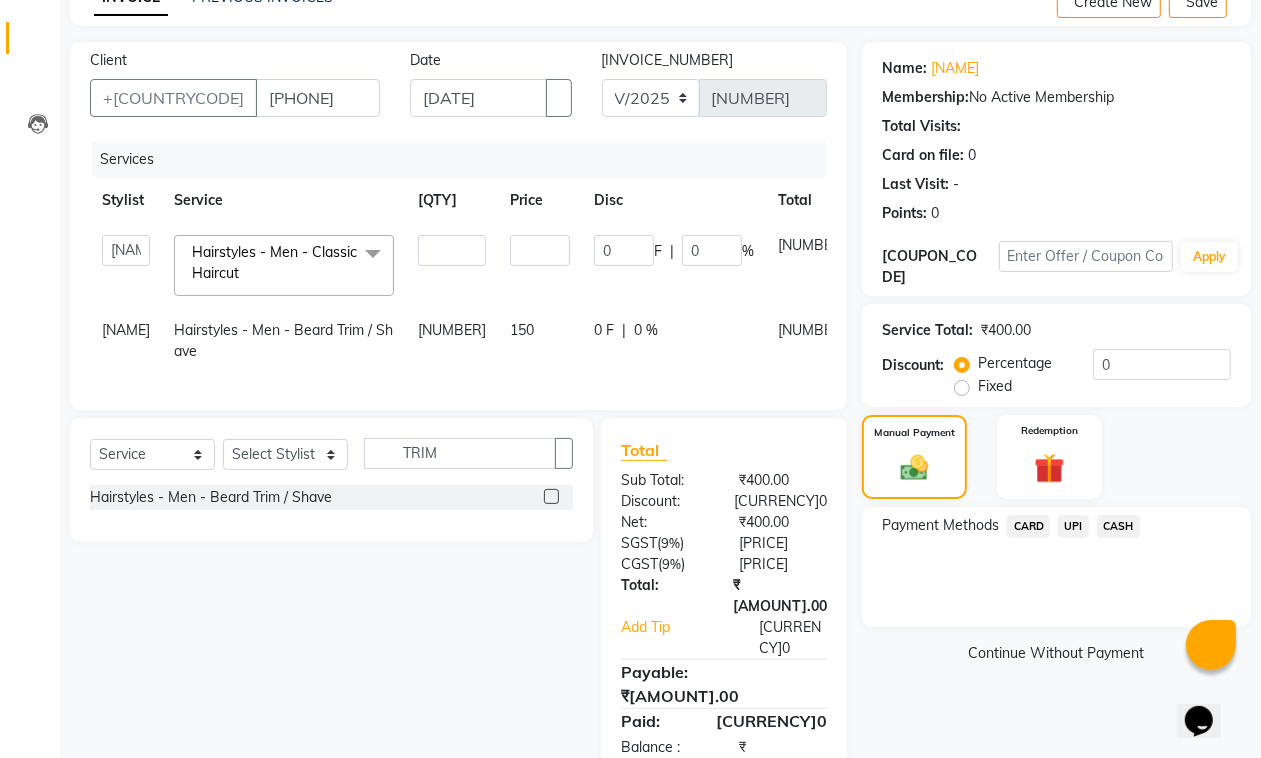 click on "UPI" at bounding box center [1028, 526] 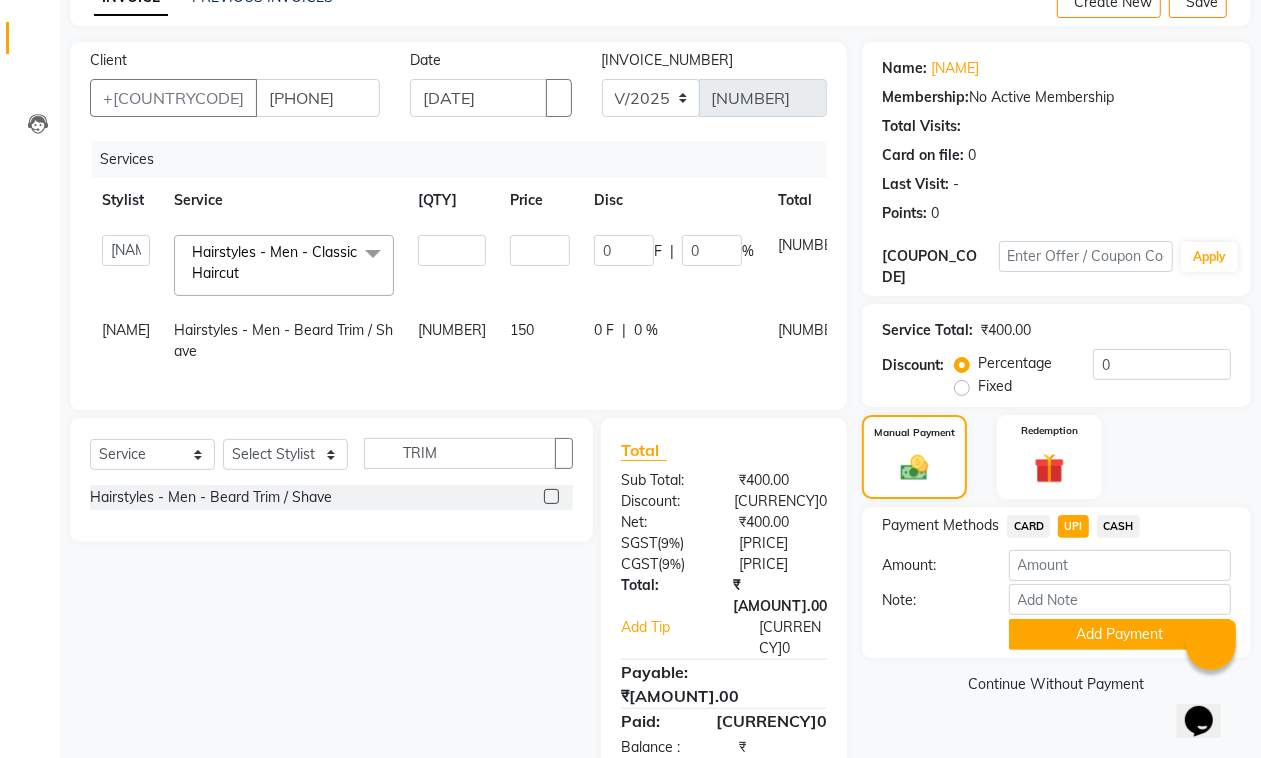 click on "Payment Methods  CARD   UPI   CASH  Amount: [AMOUNT] Note: Add Payment" at bounding box center (1056, 582) 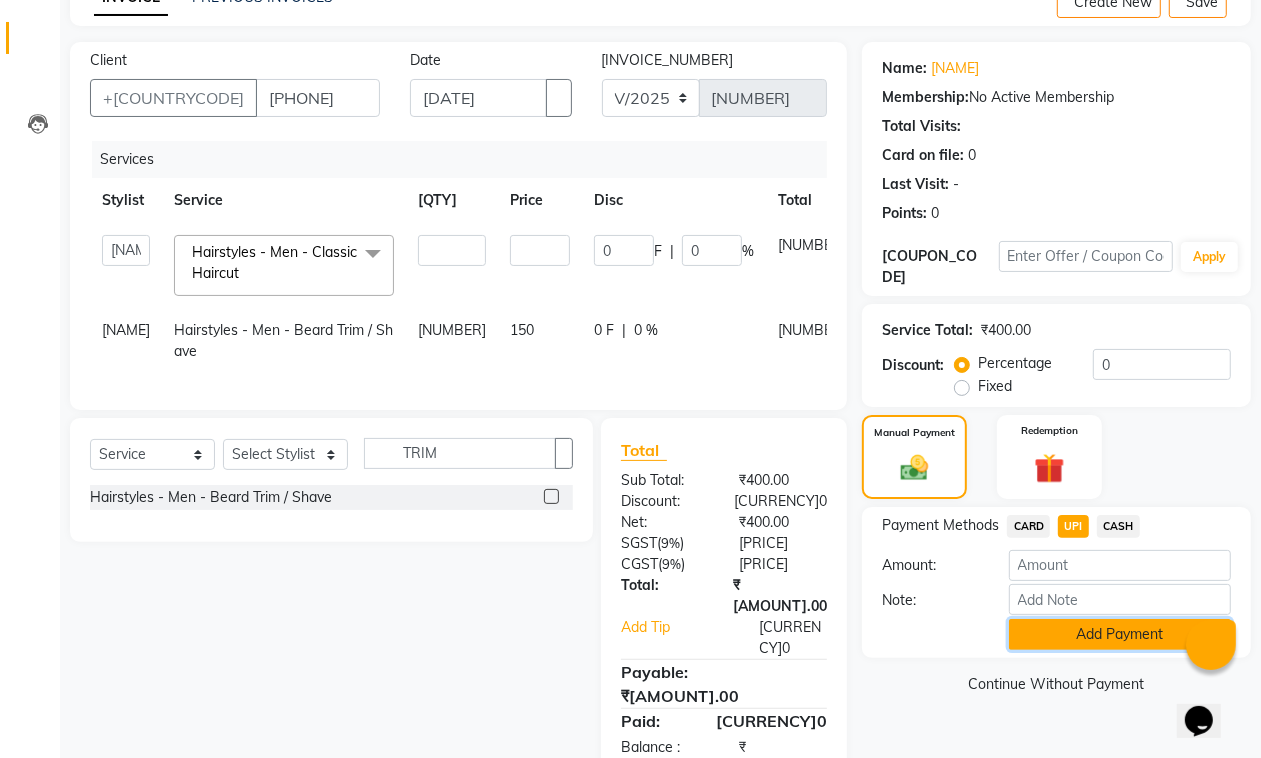 click on "Add Payment" at bounding box center [1120, 634] 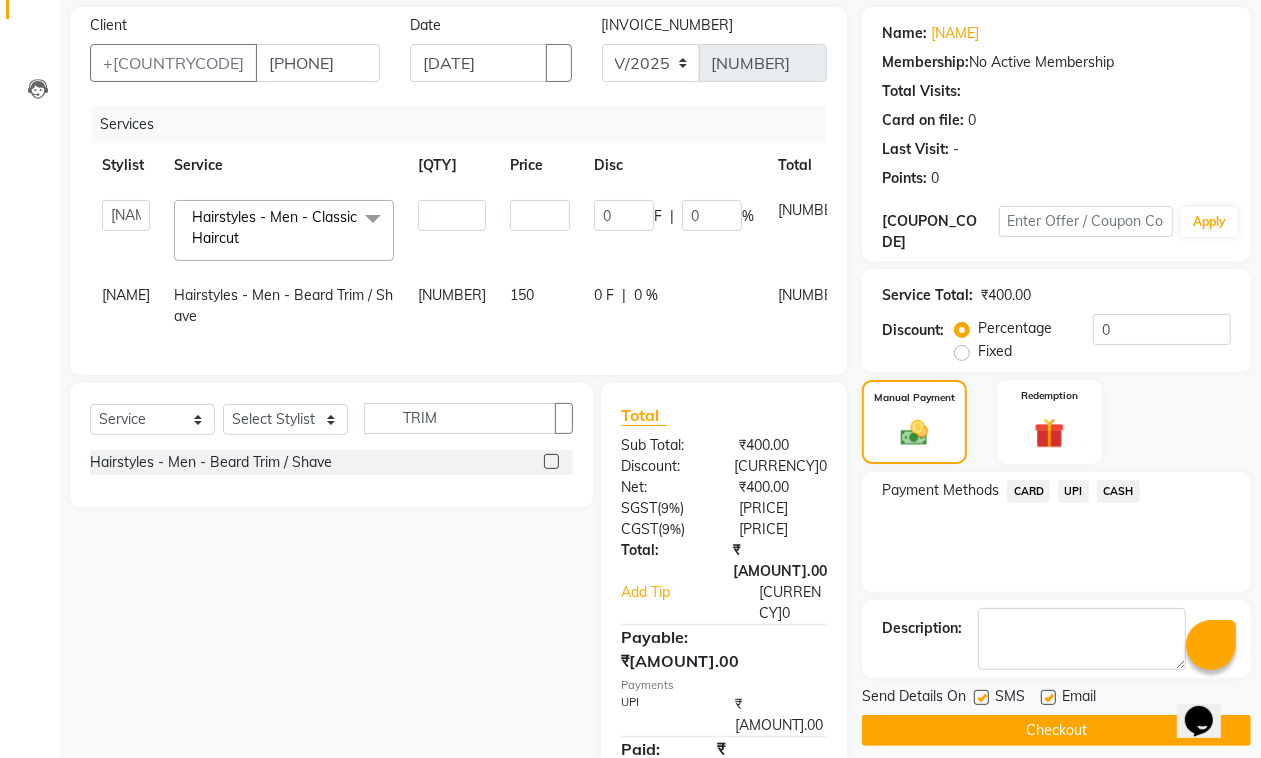 scroll, scrollTop: 153, scrollLeft: 0, axis: vertical 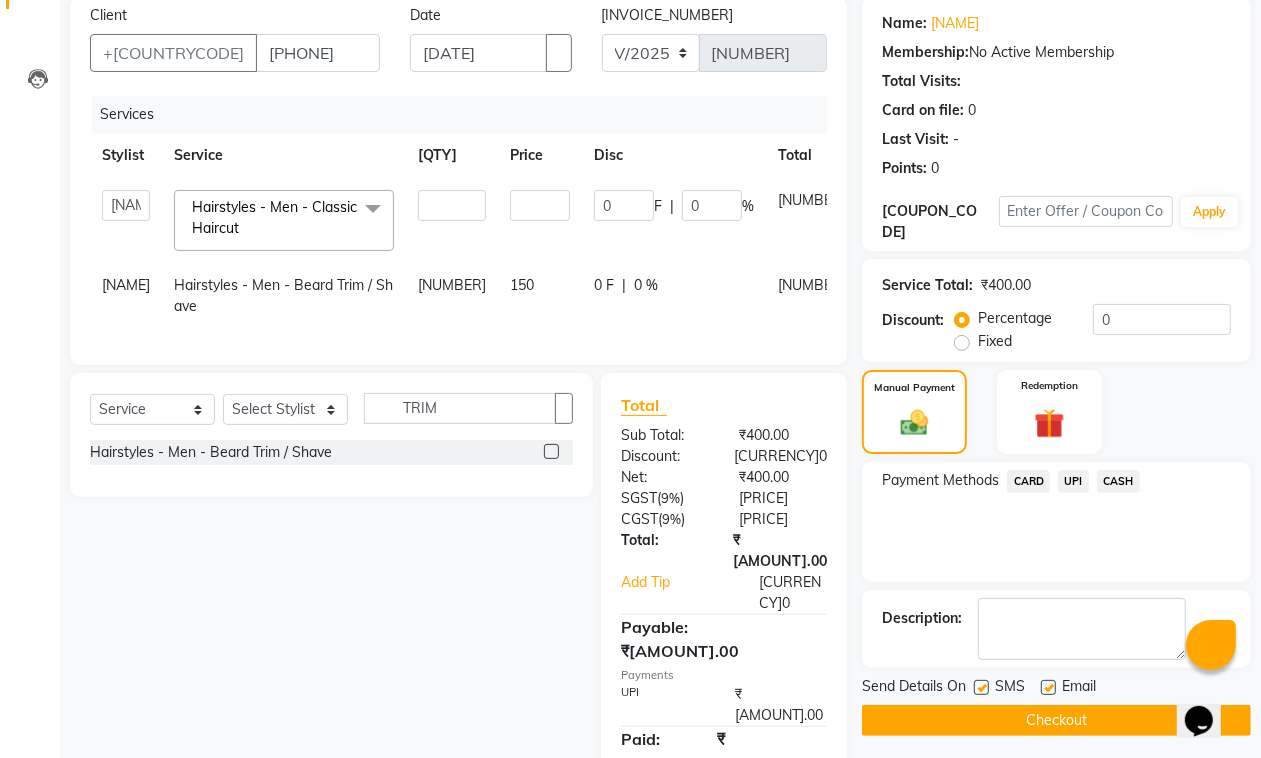 click at bounding box center (1048, 687) 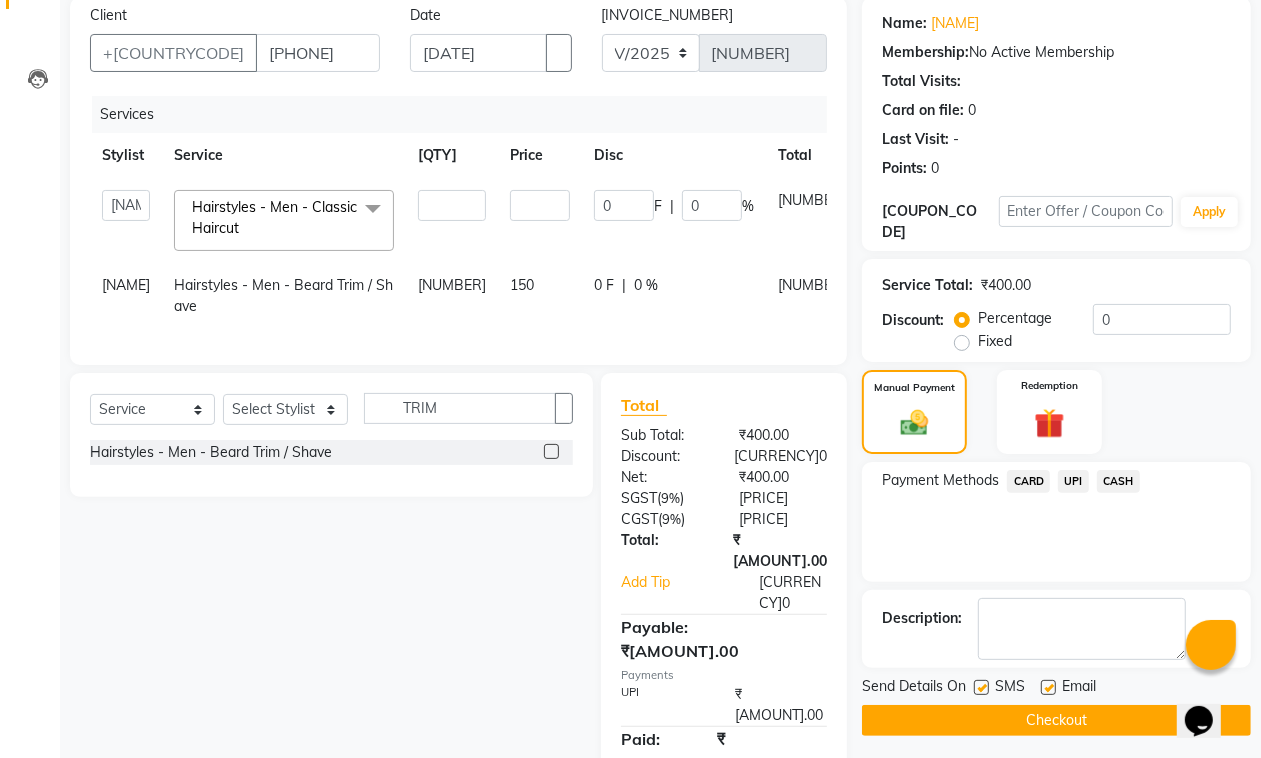 click at bounding box center (1047, 688) 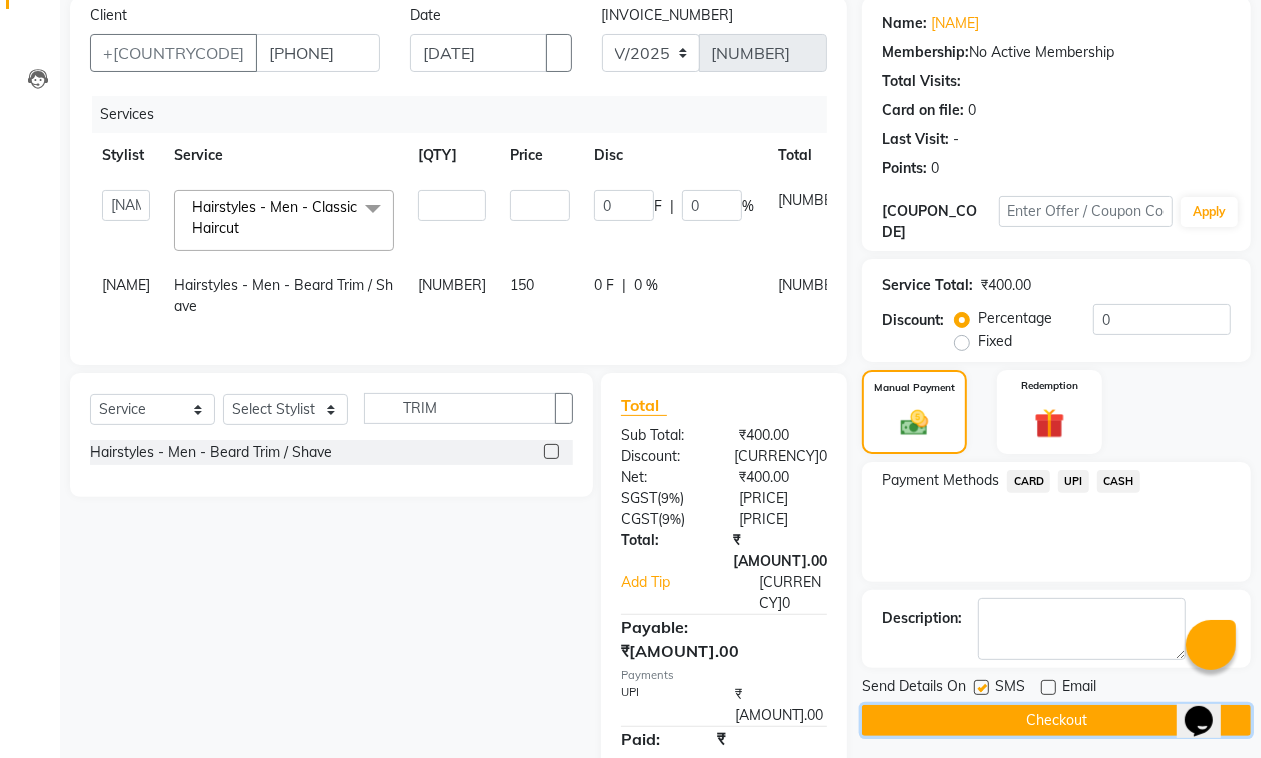 click on "Checkout" at bounding box center [1056, 720] 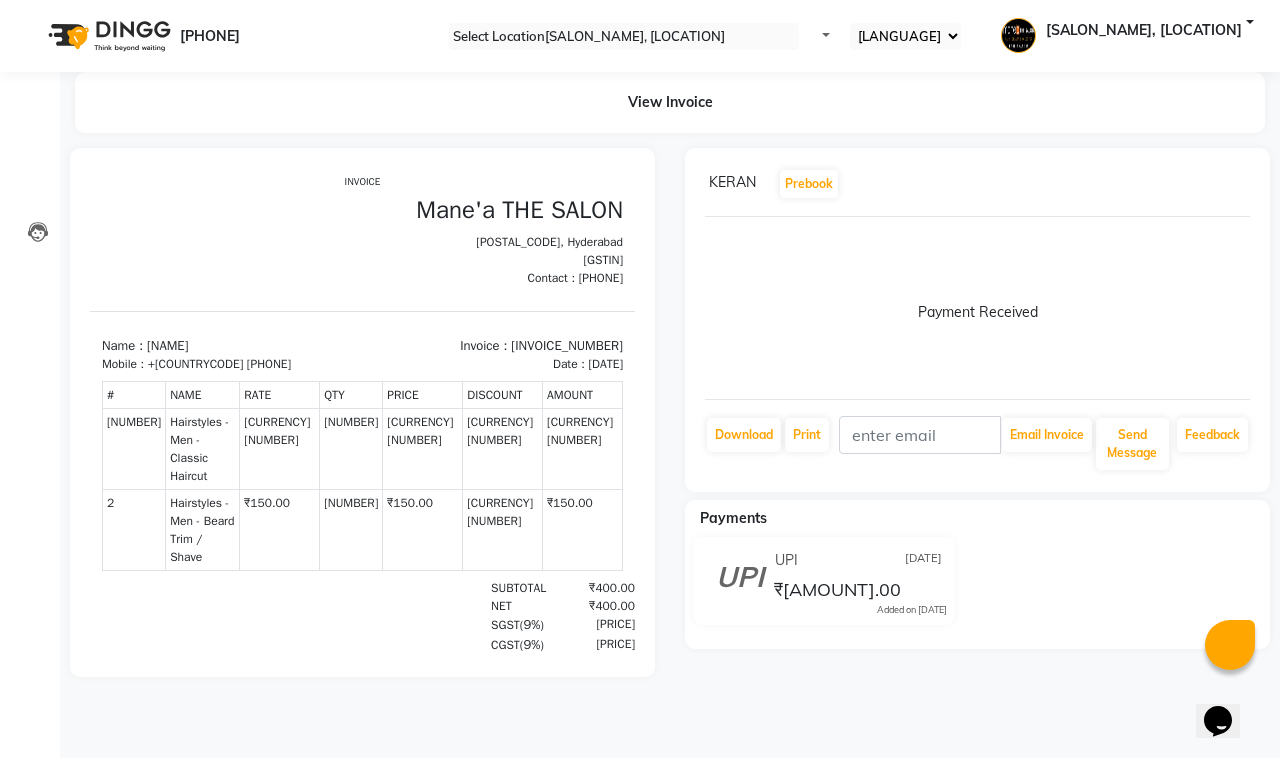 scroll, scrollTop: 0, scrollLeft: 0, axis: both 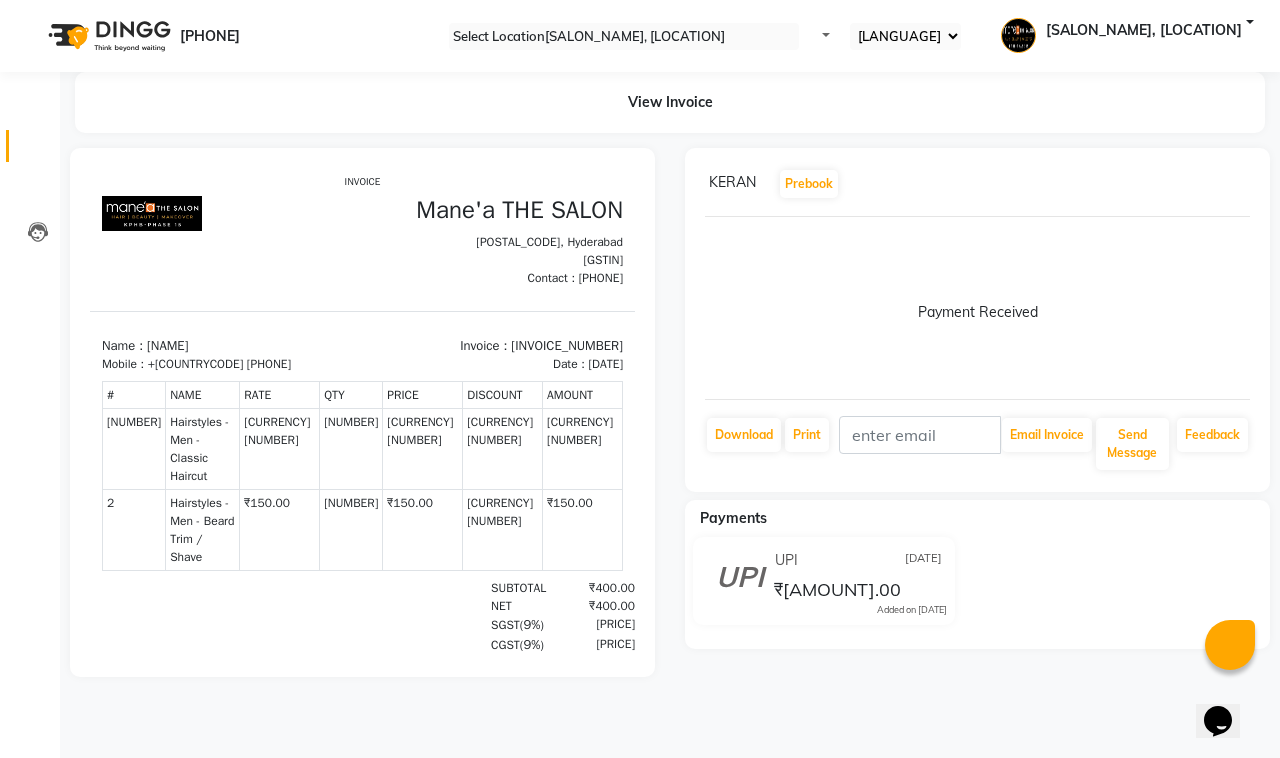click on "Invoice" at bounding box center [30, 146] 